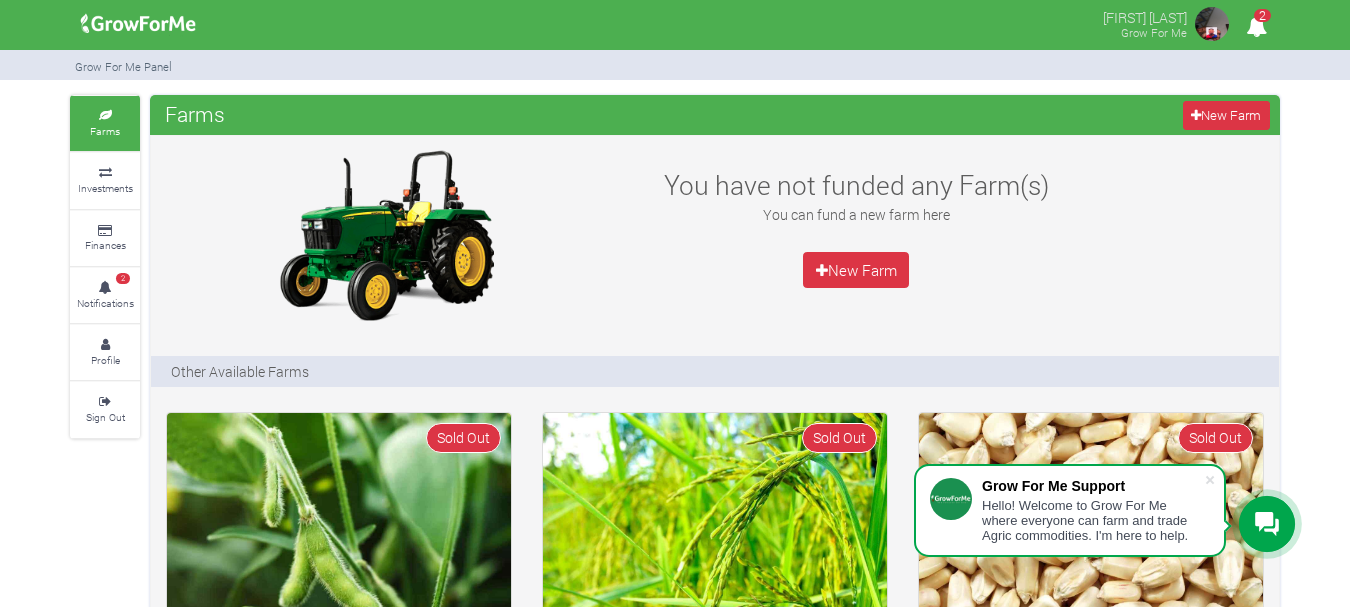 scroll, scrollTop: 1268, scrollLeft: 0, axis: vertical 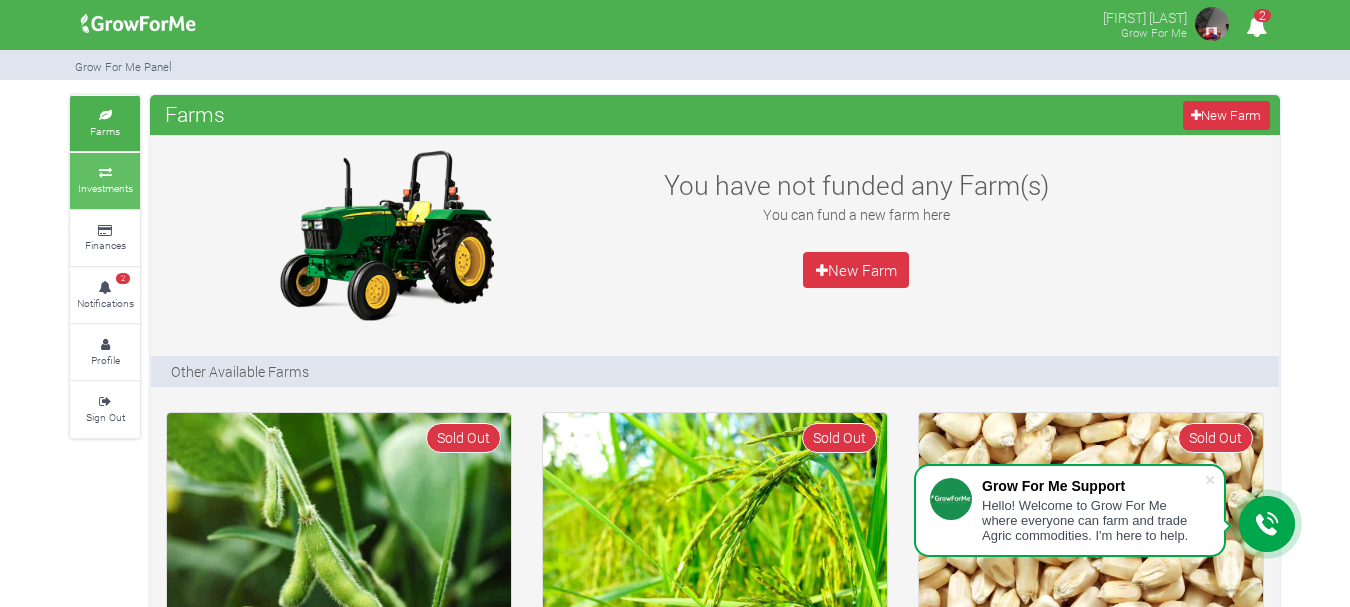 click at bounding box center (105, 173) 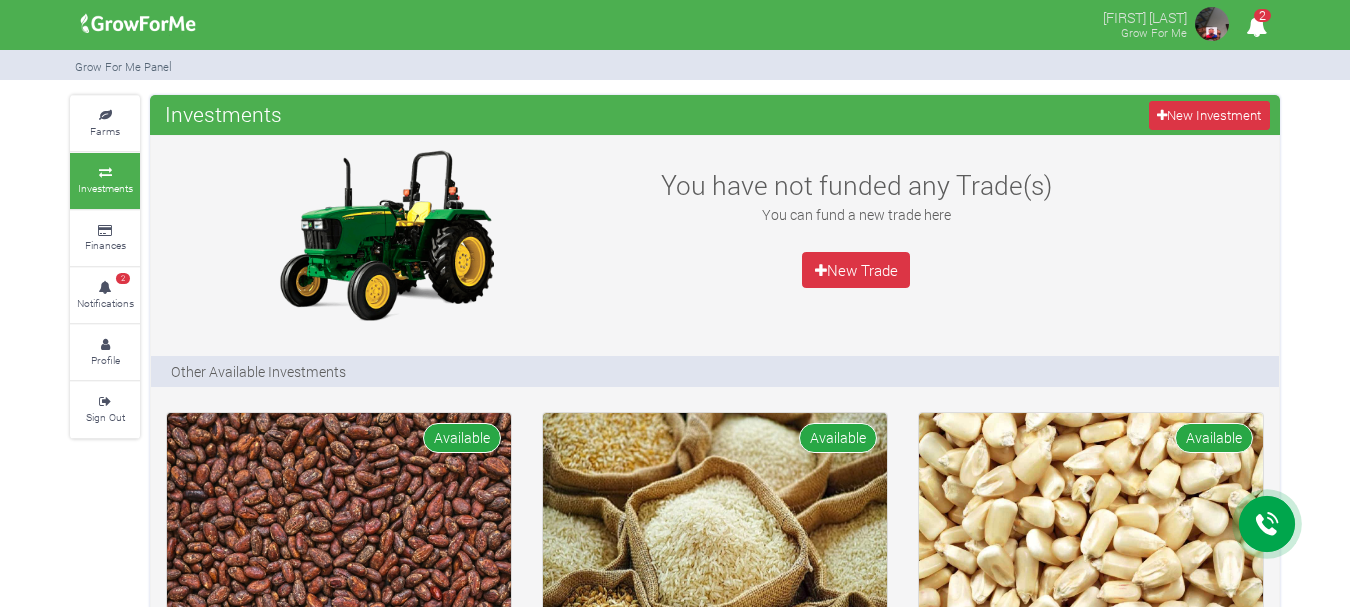 scroll, scrollTop: 200, scrollLeft: 0, axis: vertical 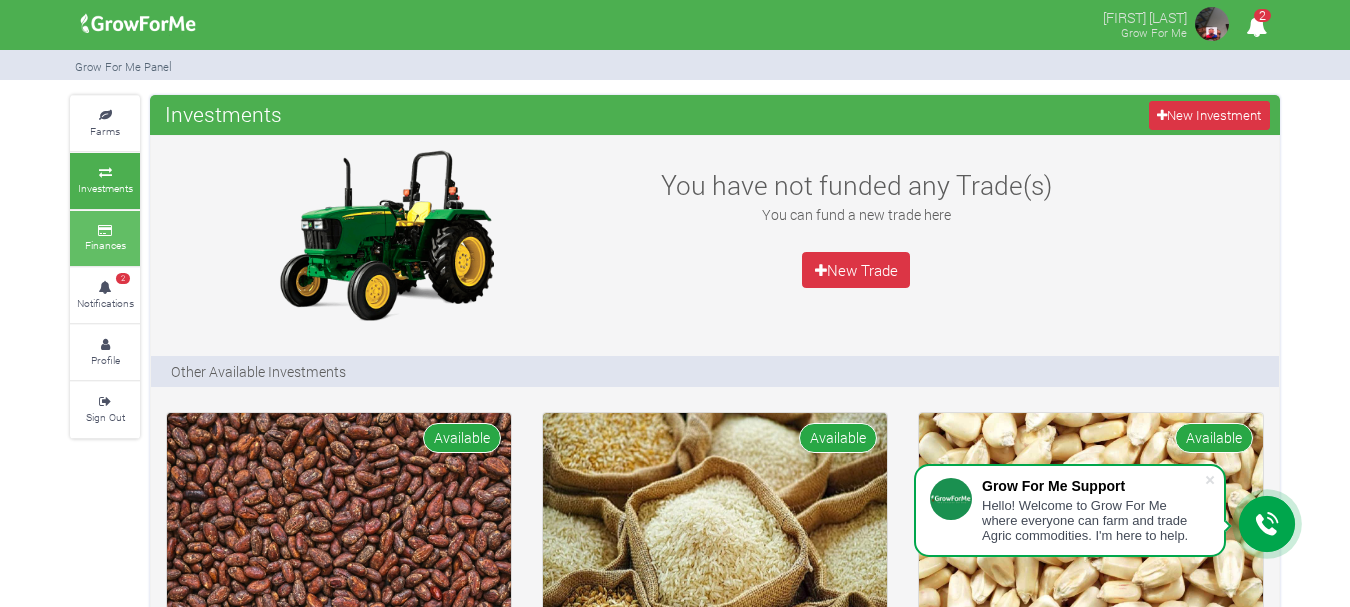 click at bounding box center [105, 231] 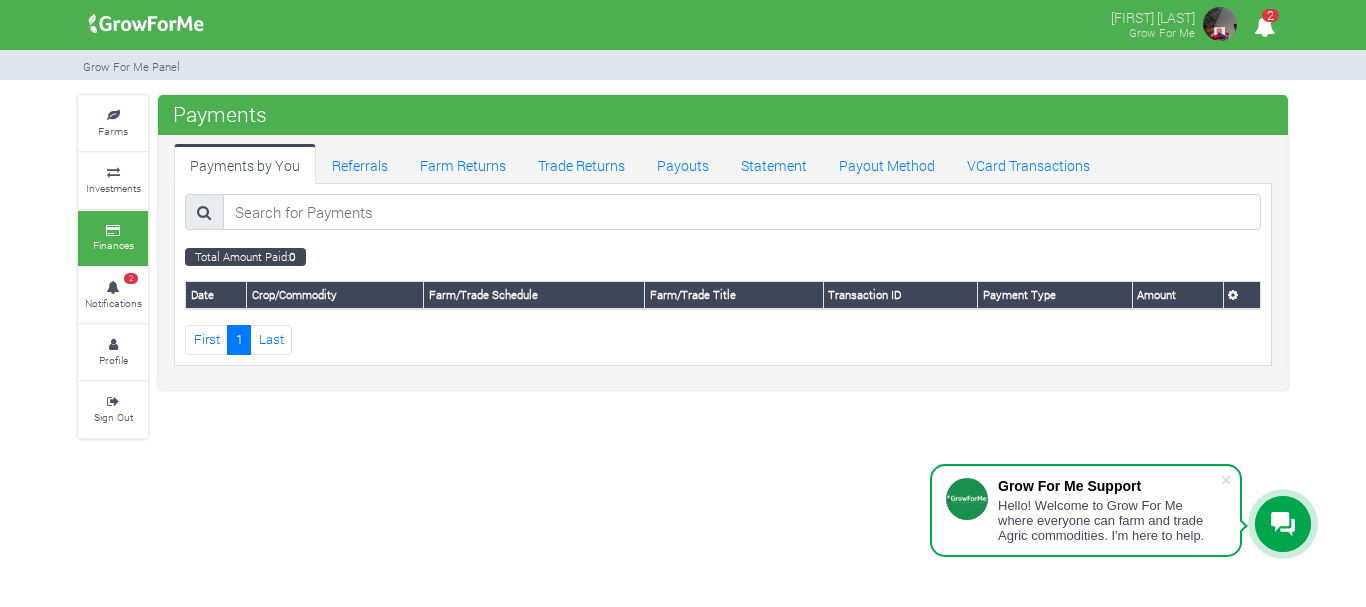 scroll, scrollTop: 0, scrollLeft: 0, axis: both 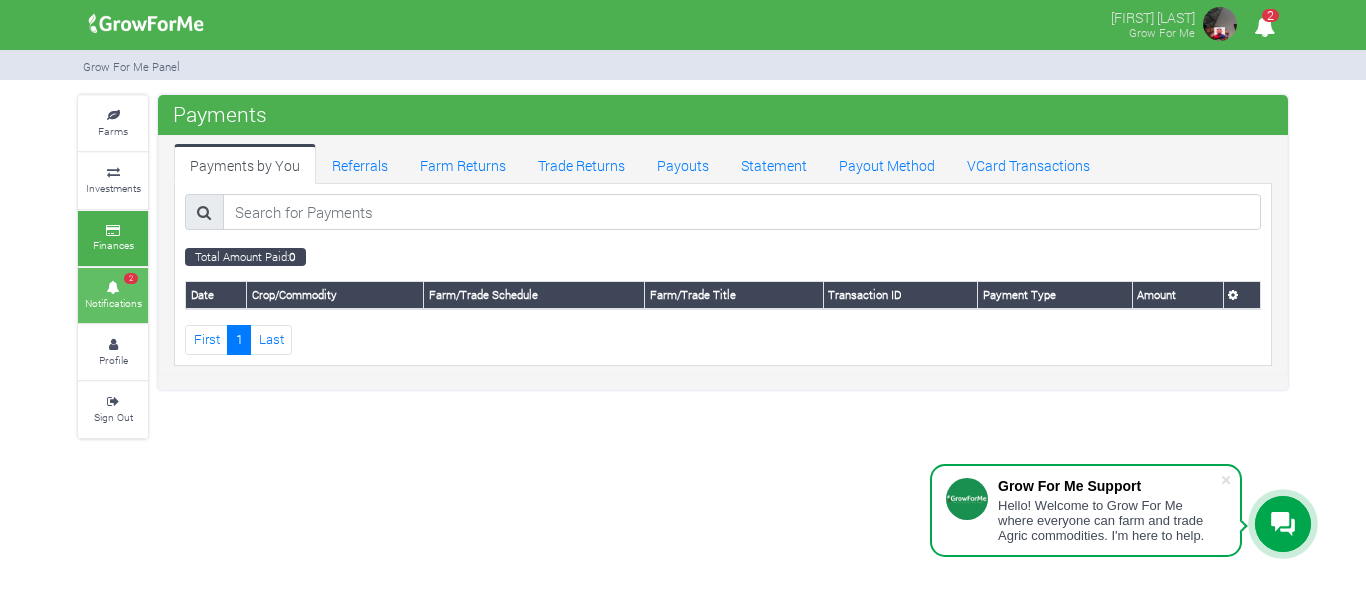 click on "Notifications" at bounding box center [113, 303] 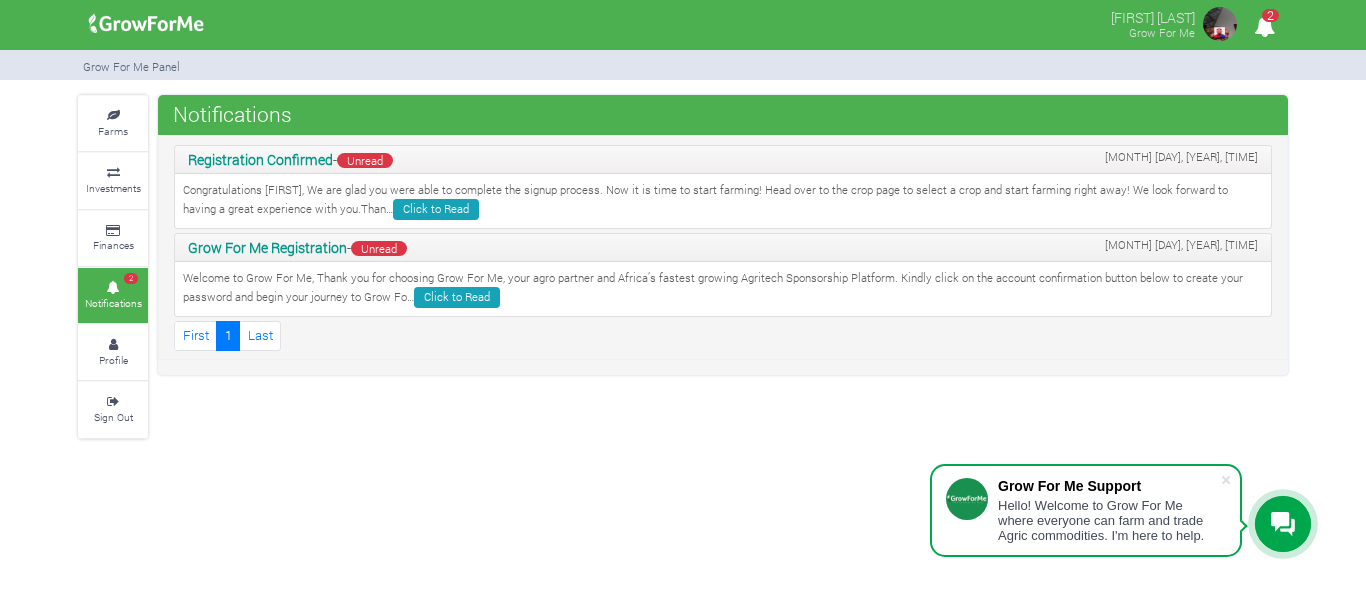 scroll, scrollTop: 0, scrollLeft: 0, axis: both 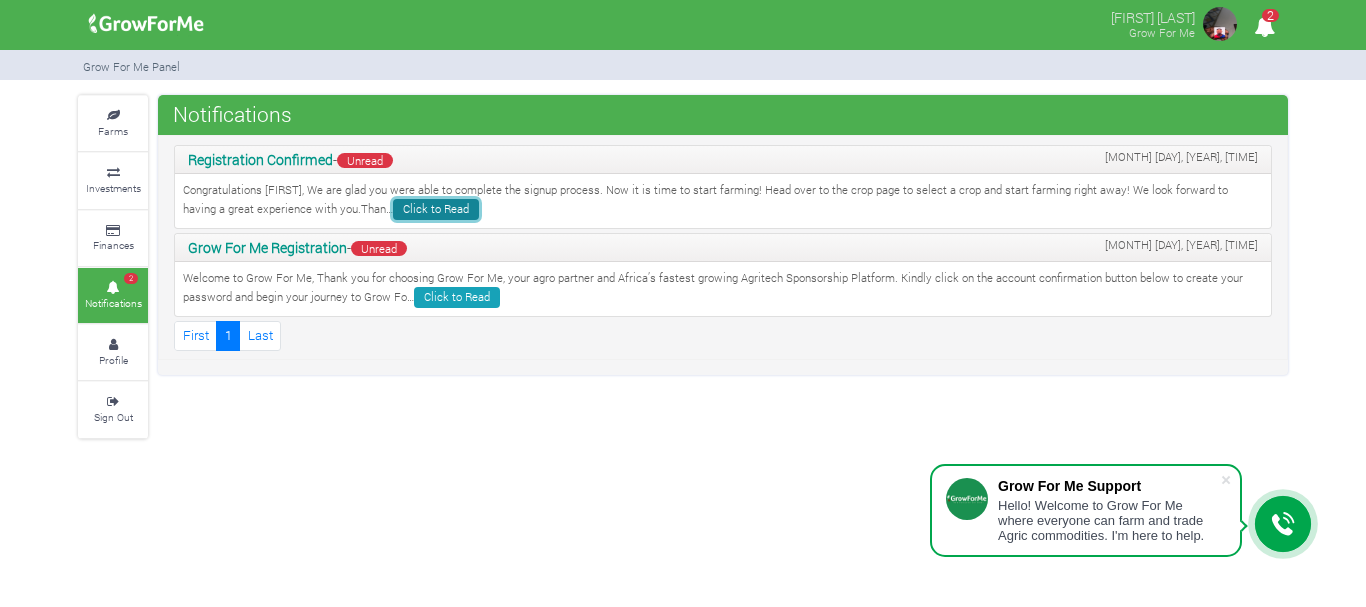 click on "Click to Read" at bounding box center (436, 209) 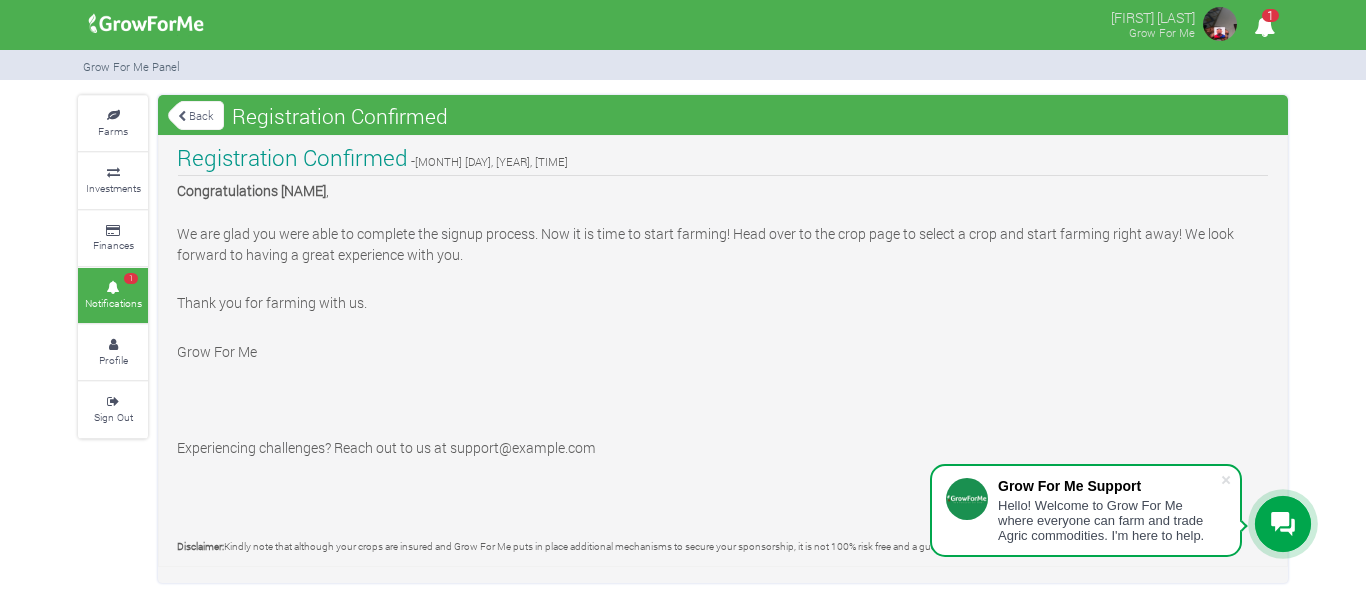 scroll, scrollTop: 0, scrollLeft: 0, axis: both 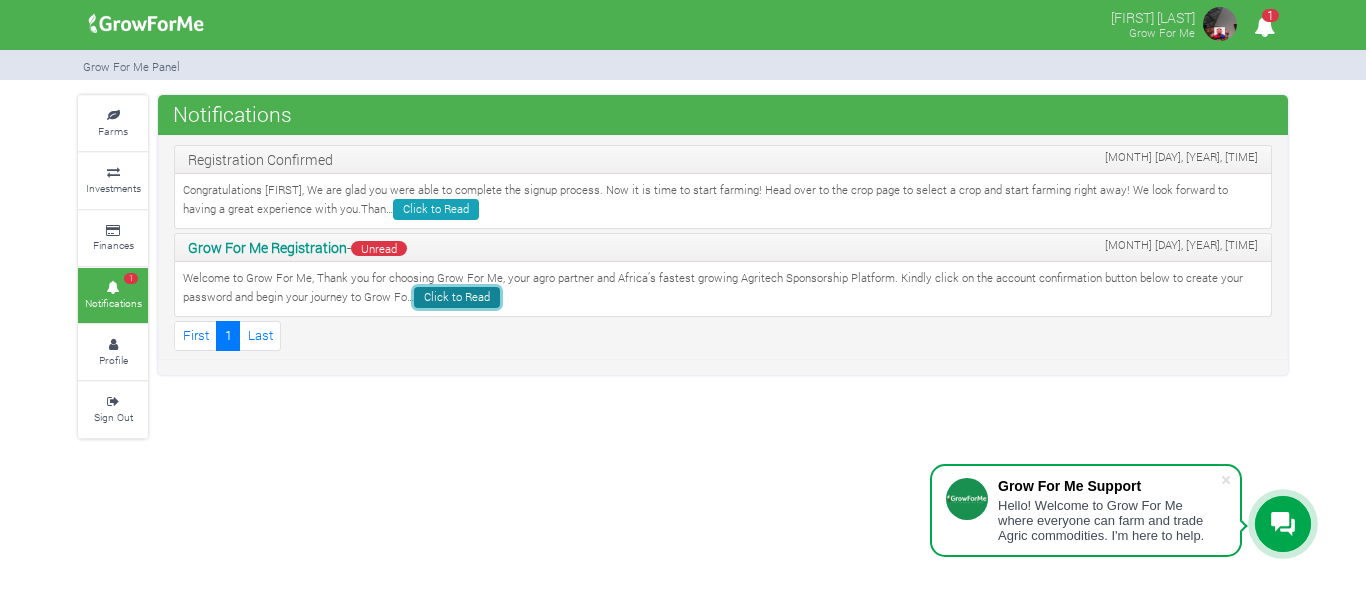 click on "Click to Read" at bounding box center [457, 297] 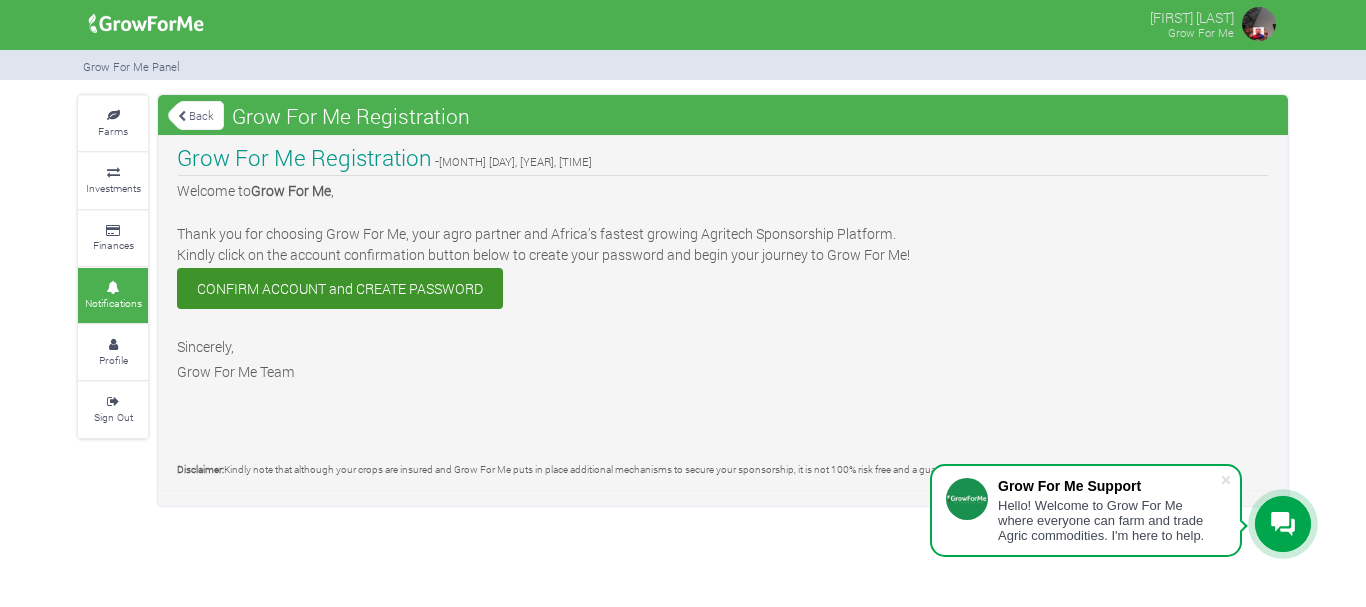 scroll, scrollTop: 0, scrollLeft: 0, axis: both 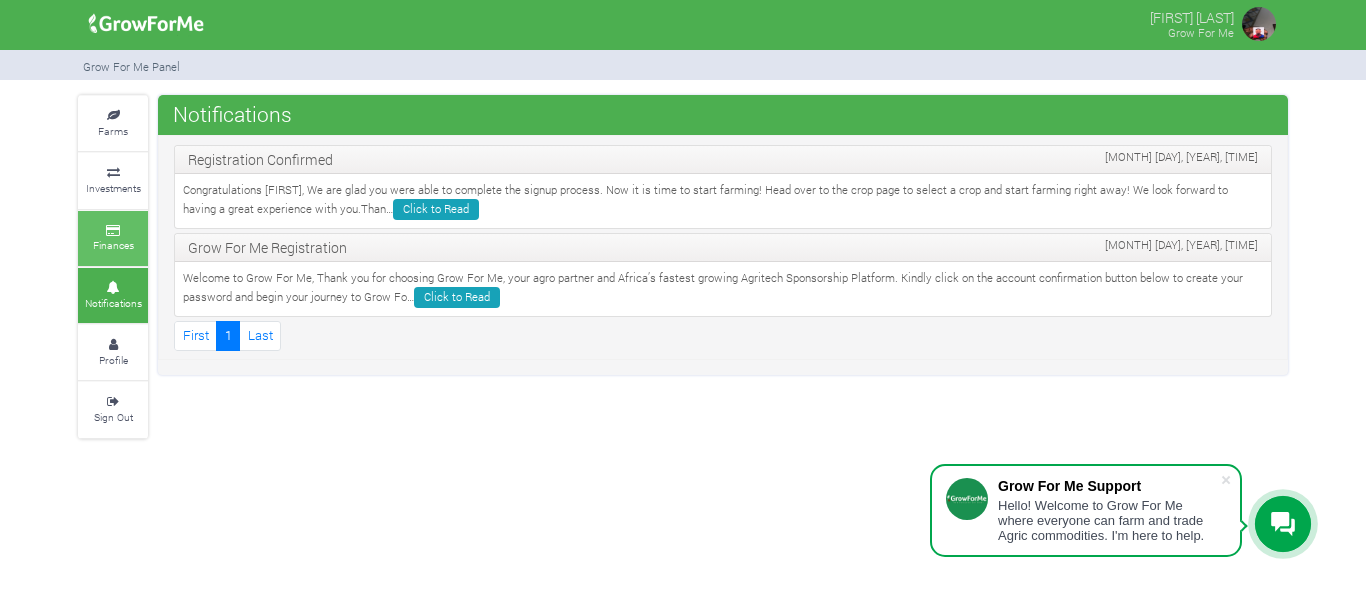 click at bounding box center [113, 231] 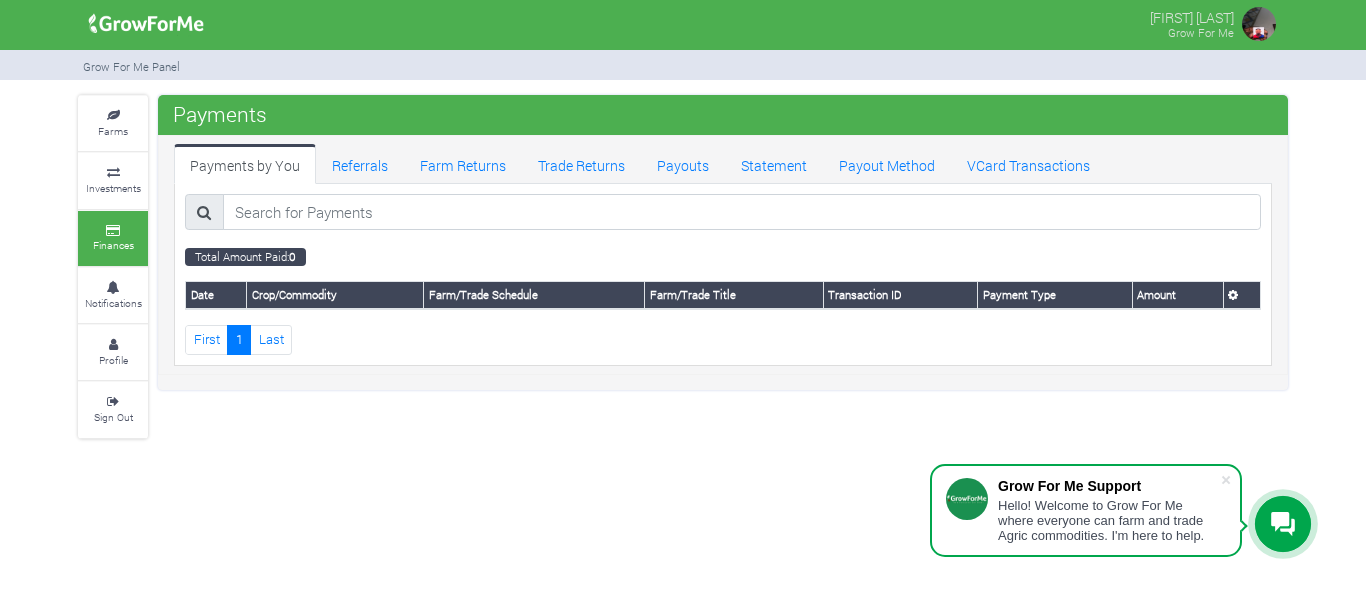 scroll, scrollTop: 0, scrollLeft: 0, axis: both 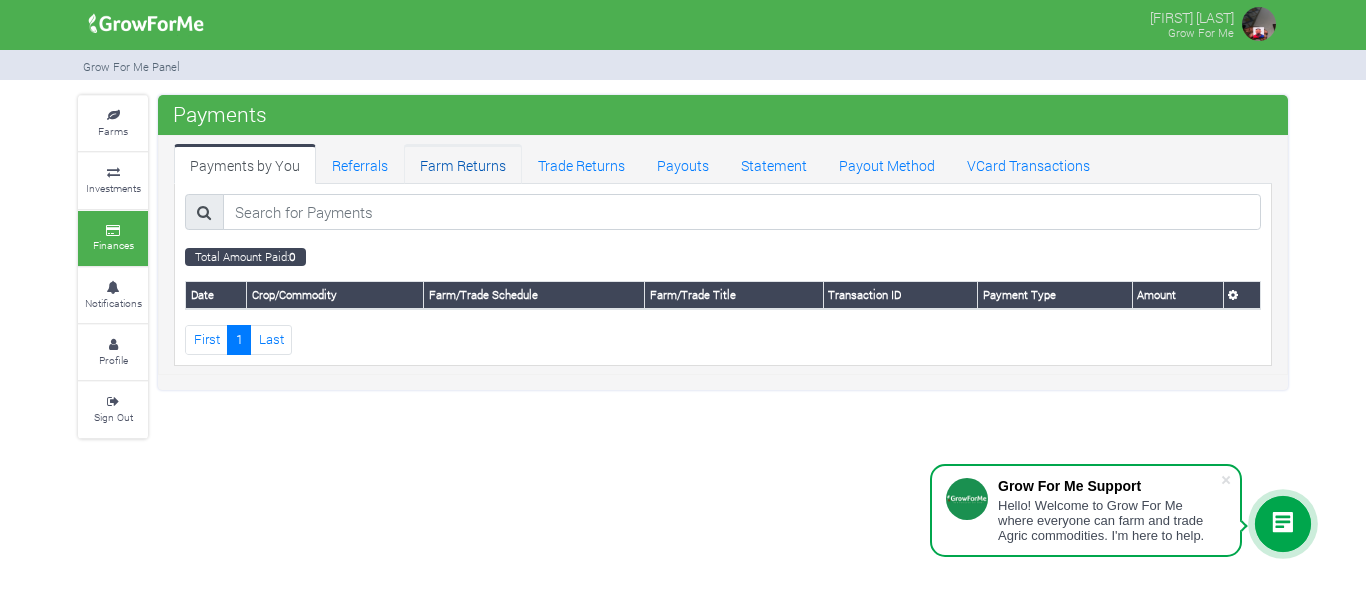 click on "Farm Returns" at bounding box center [463, 164] 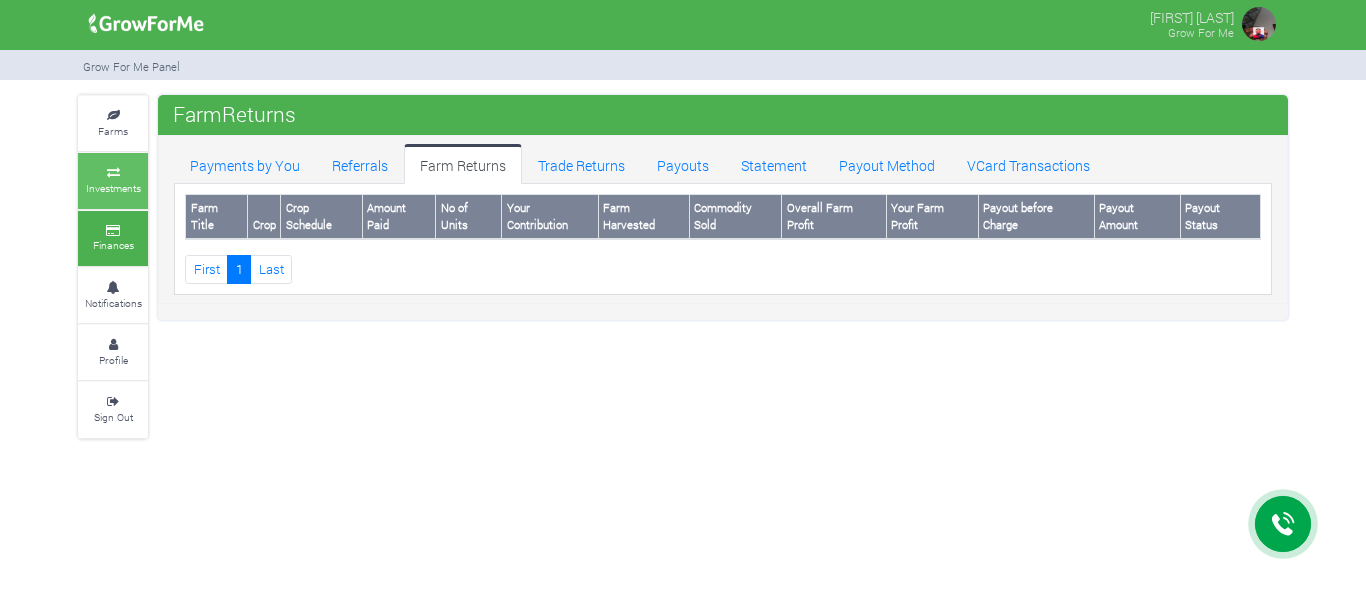 scroll, scrollTop: 0, scrollLeft: 0, axis: both 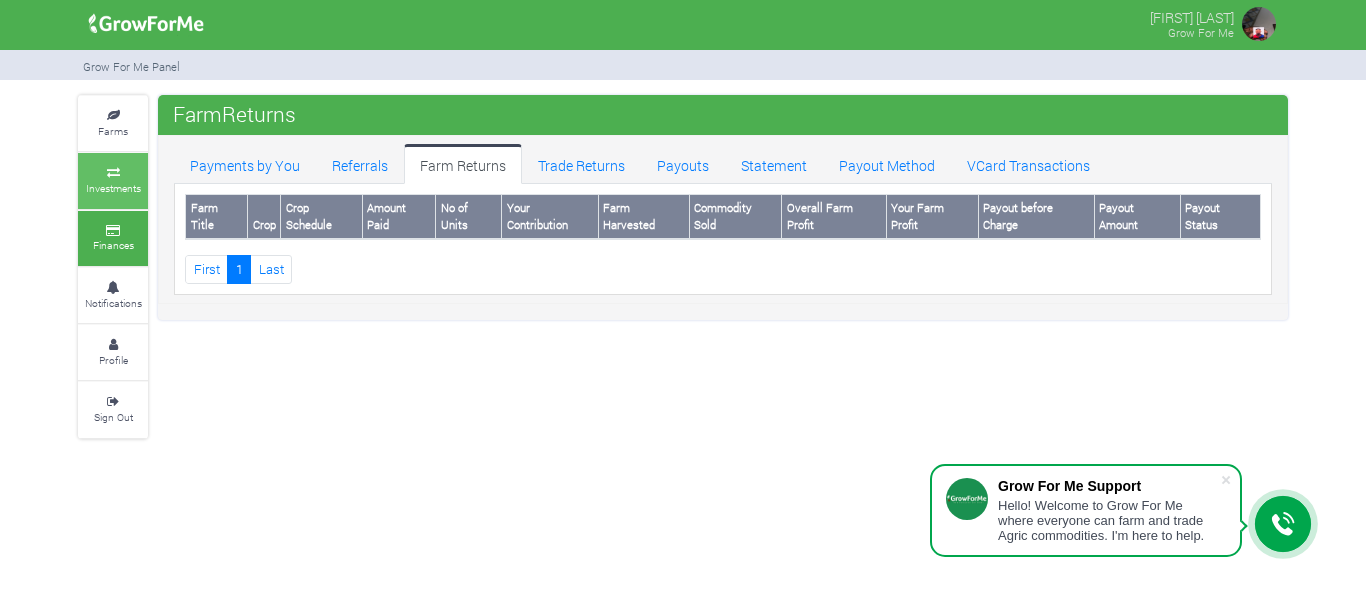 click at bounding box center (113, 173) 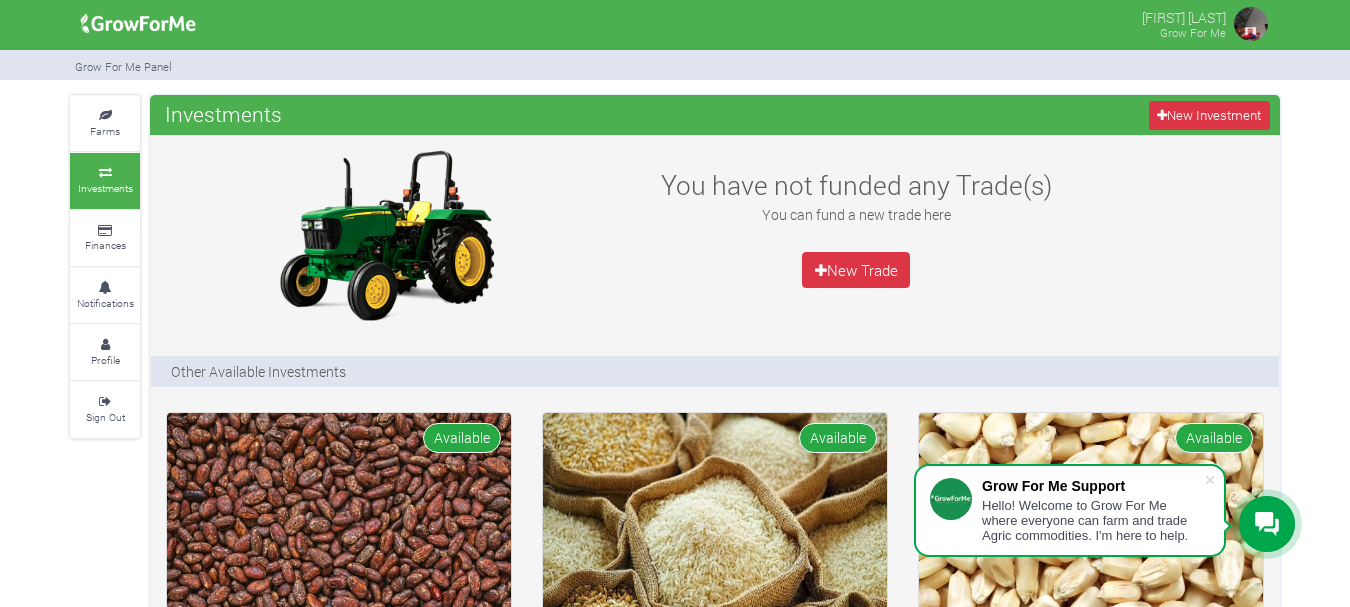 scroll, scrollTop: 300, scrollLeft: 0, axis: vertical 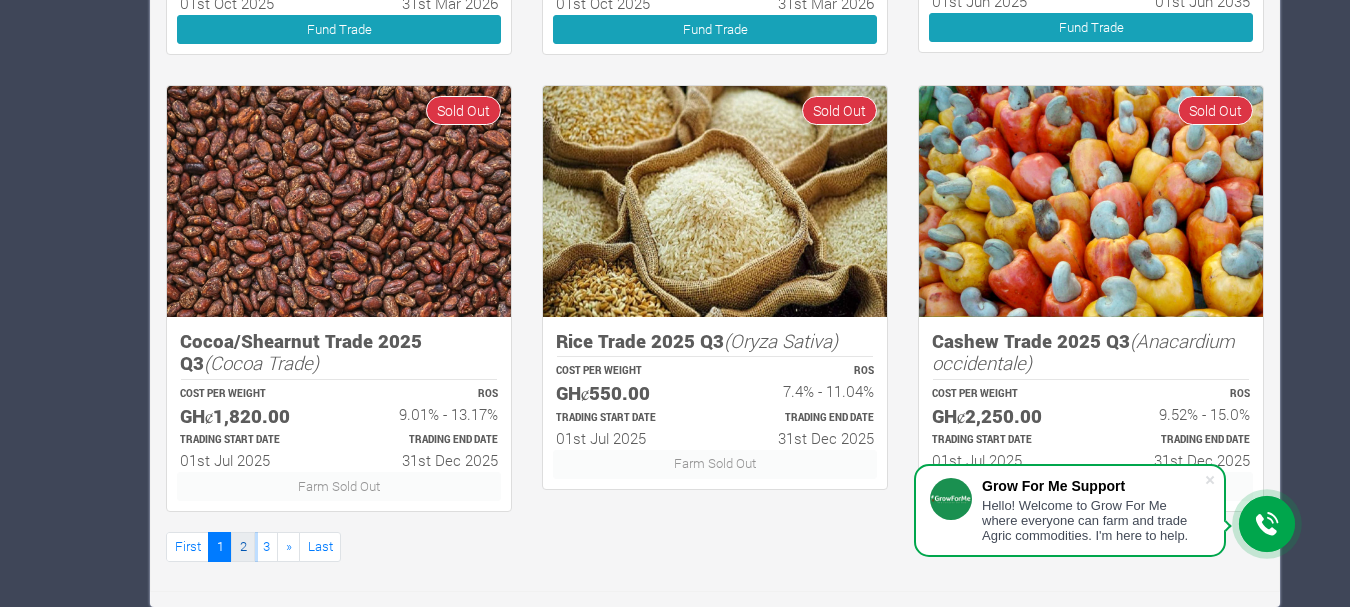 click on "2" at bounding box center (243, 546) 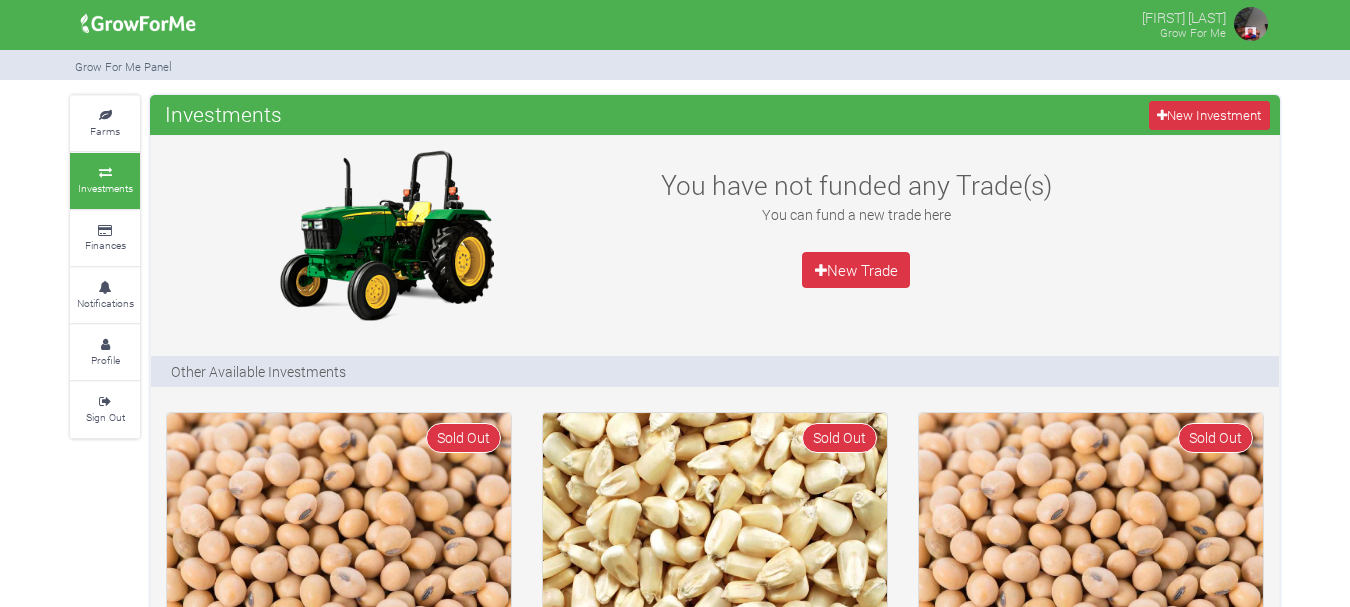 scroll, scrollTop: 0, scrollLeft: 0, axis: both 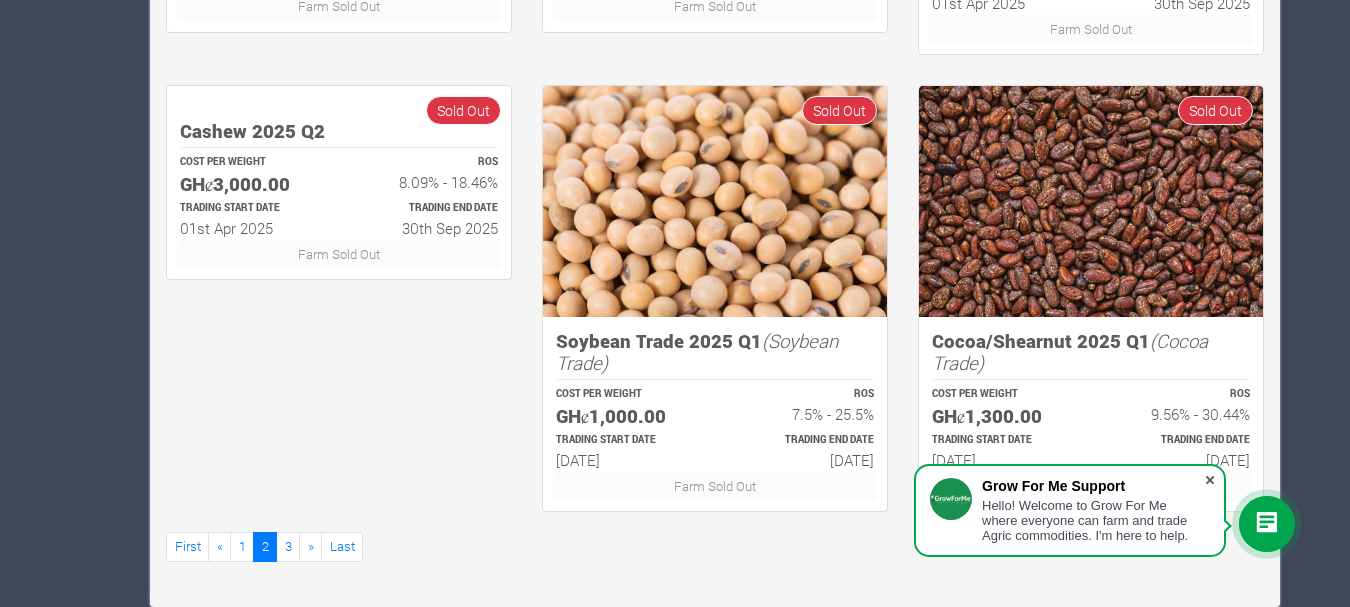 click at bounding box center [1210, 480] 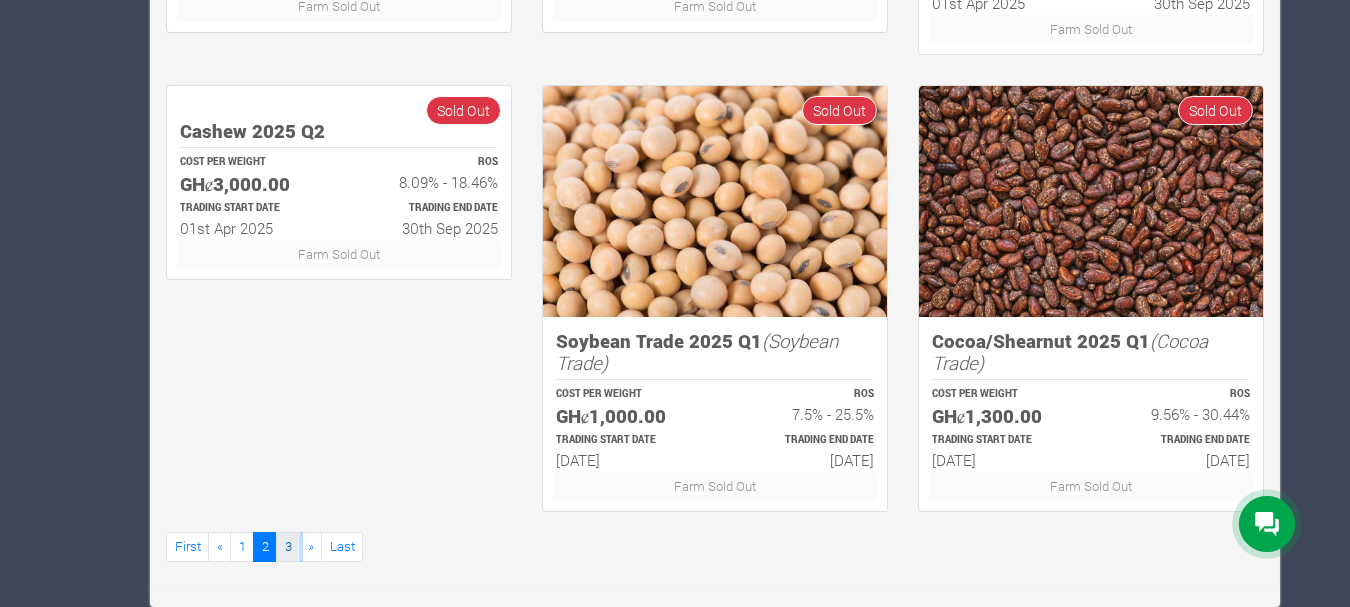click on "3" at bounding box center (288, 546) 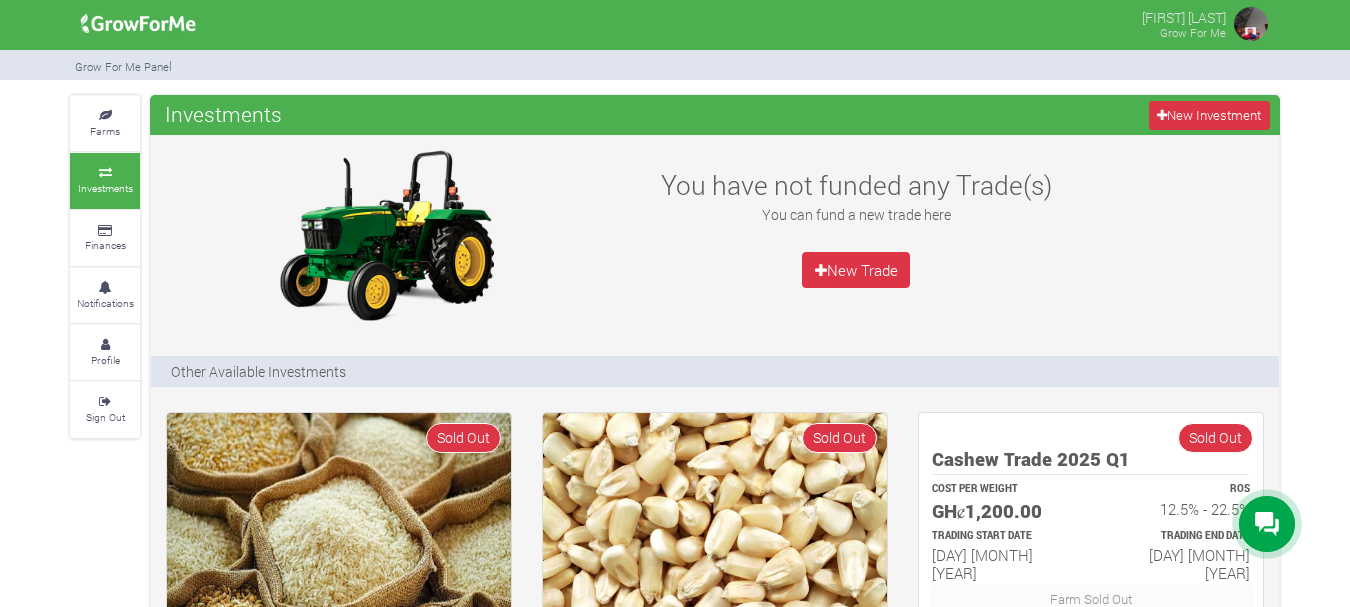 scroll, scrollTop: 0, scrollLeft: 0, axis: both 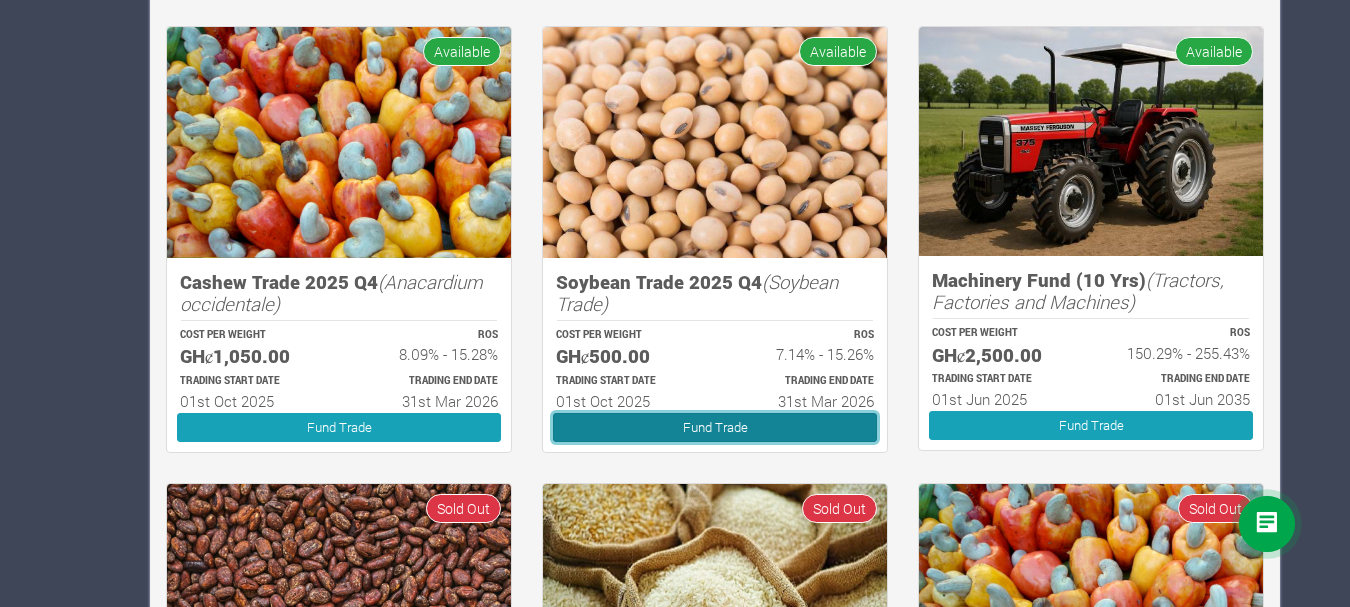 click on "Fund Trade" at bounding box center (715, 427) 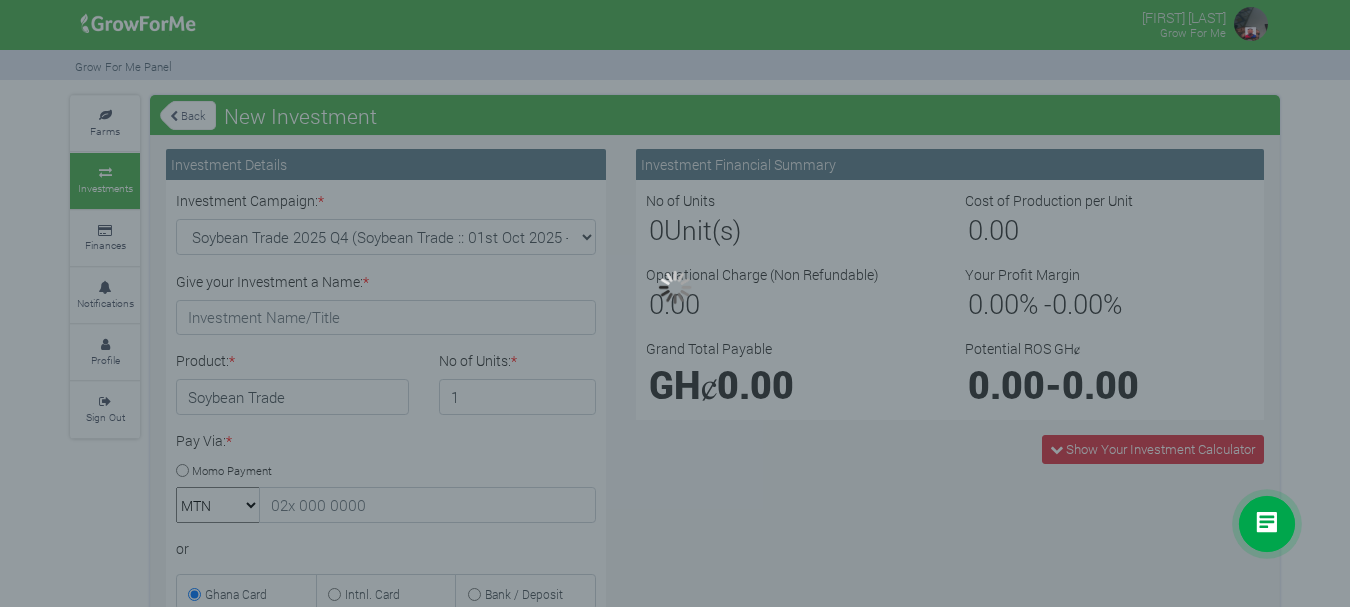 scroll, scrollTop: 0, scrollLeft: 0, axis: both 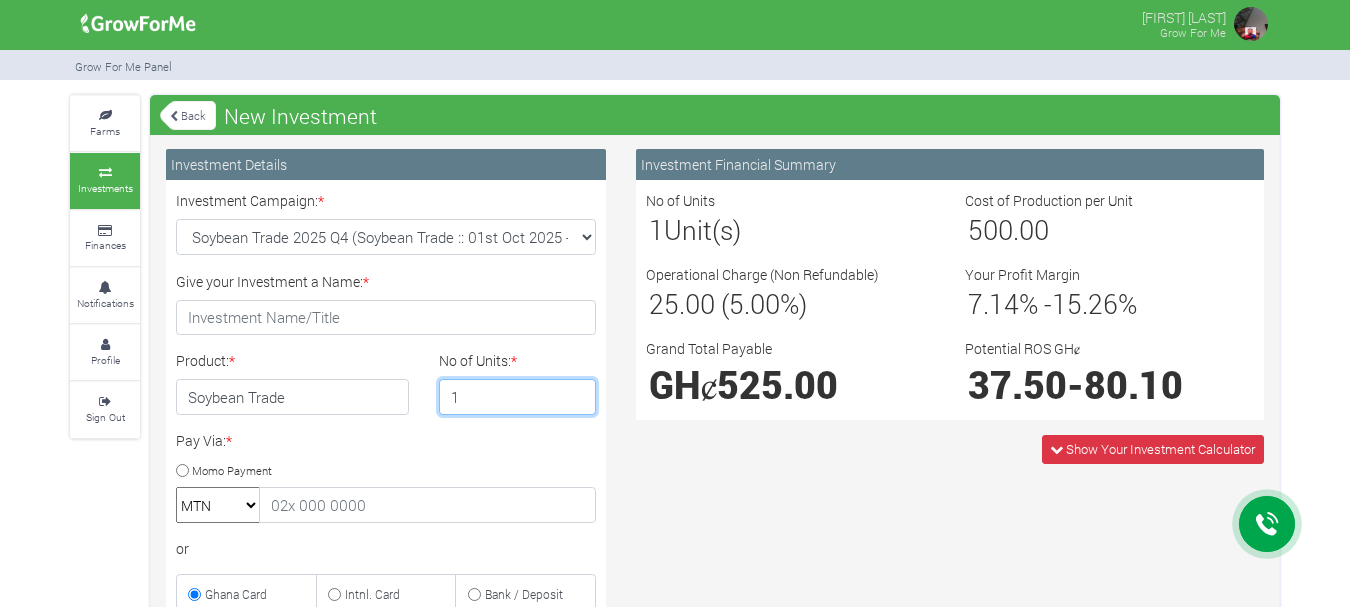 click on "1" at bounding box center (518, 397) 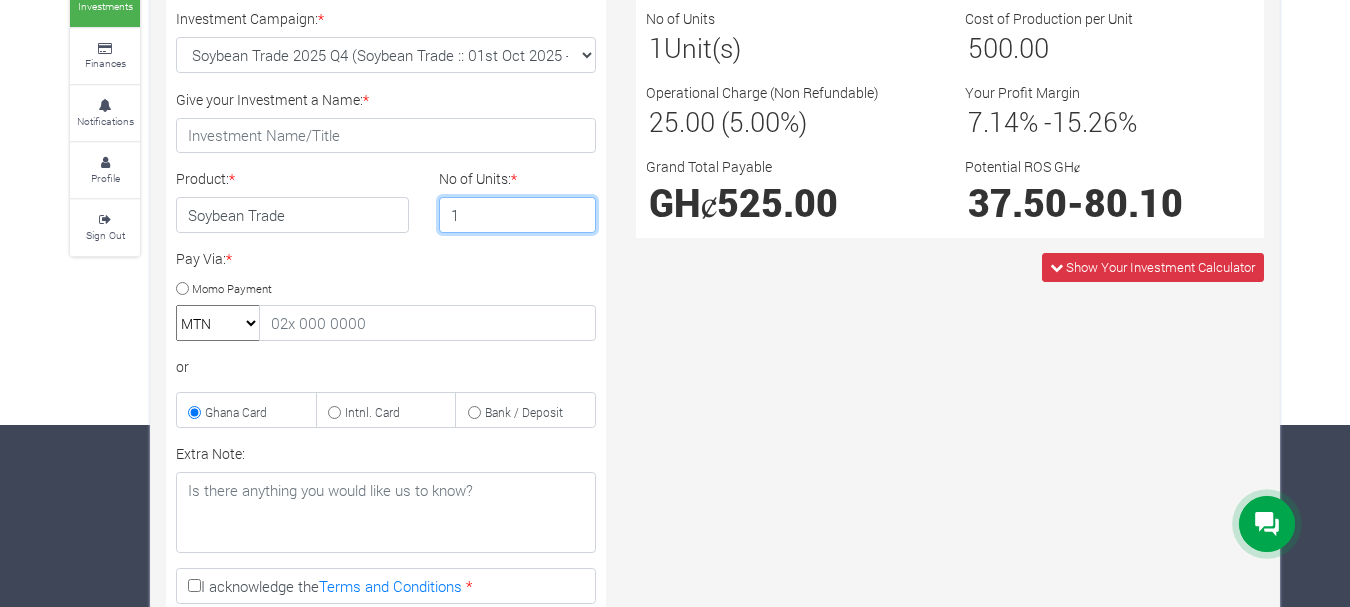 scroll, scrollTop: 47, scrollLeft: 0, axis: vertical 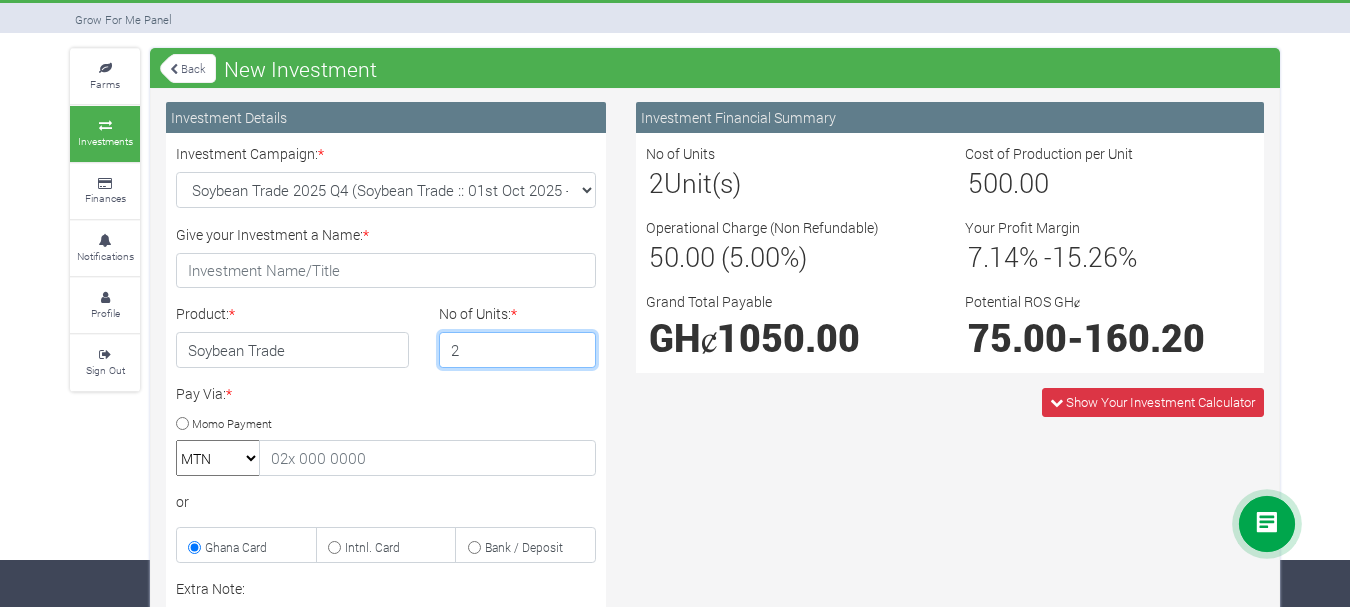 click on "2" at bounding box center (518, 350) 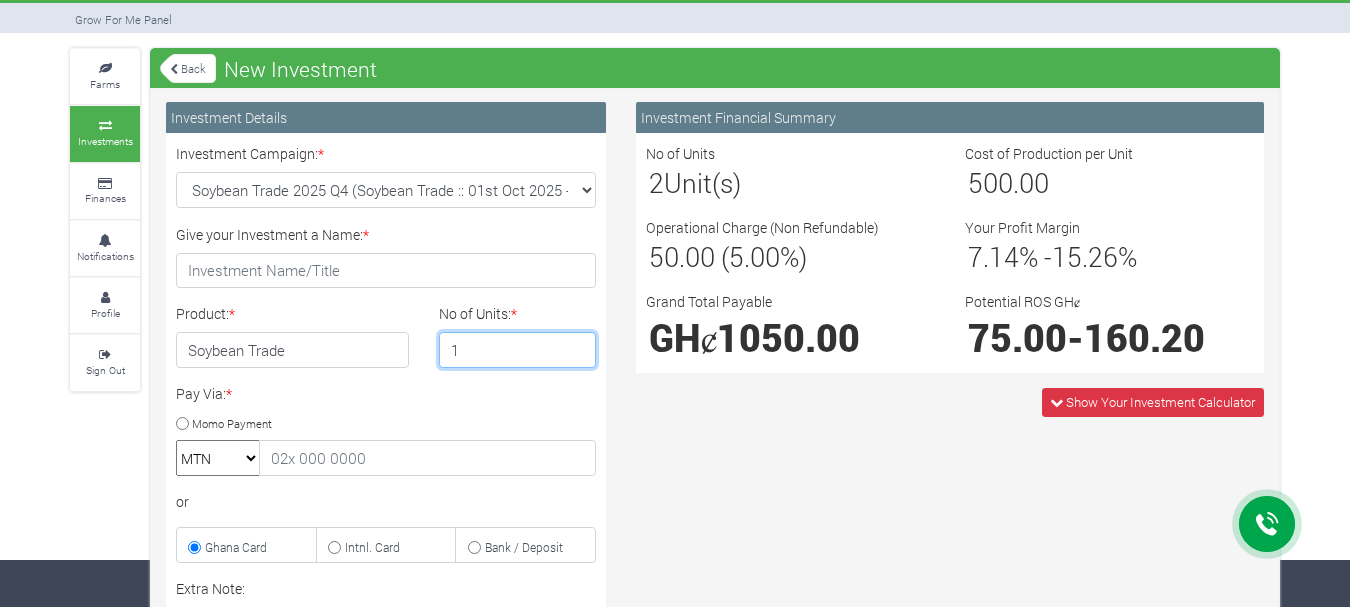 type on "1" 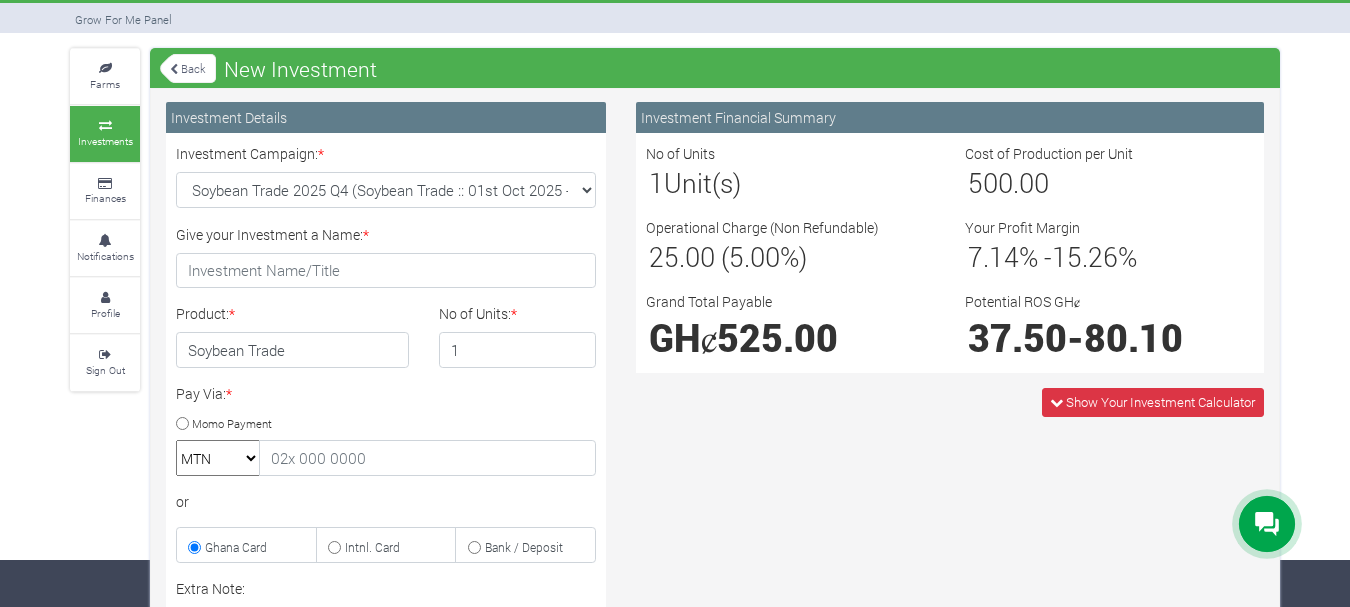 click on "Farms
Investments
Finances
Notifications
Profile
Sign Out
Back    New Investment" at bounding box center (675, 527) 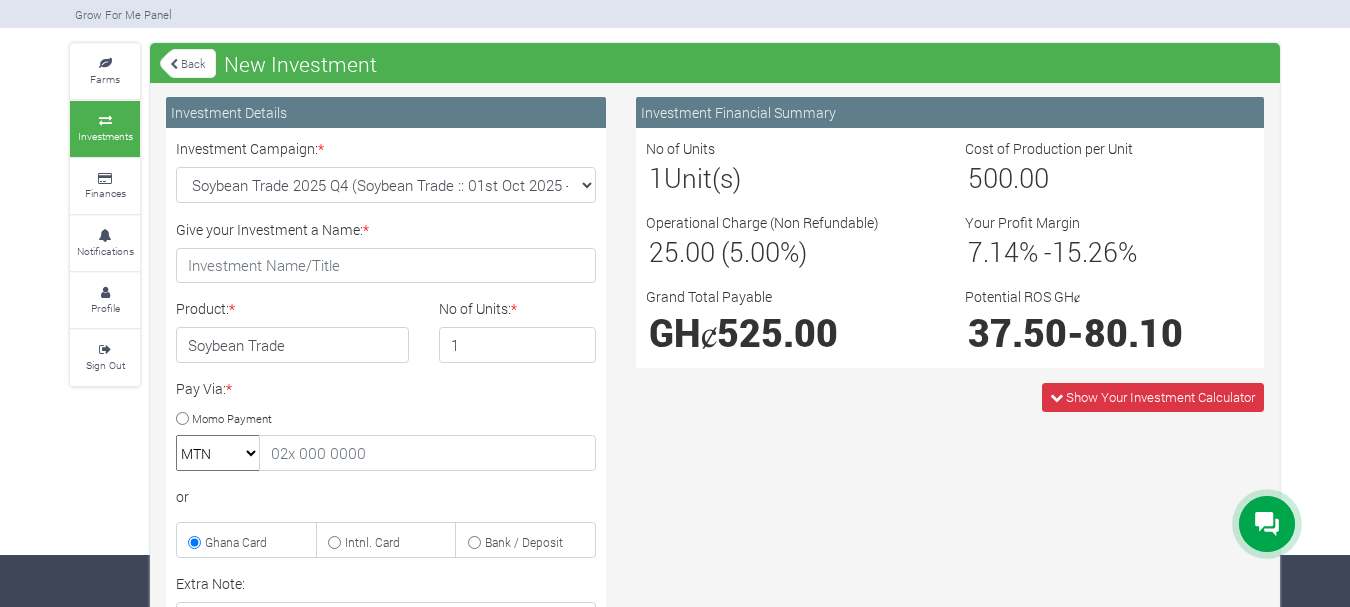 scroll, scrollTop: 100, scrollLeft: 0, axis: vertical 